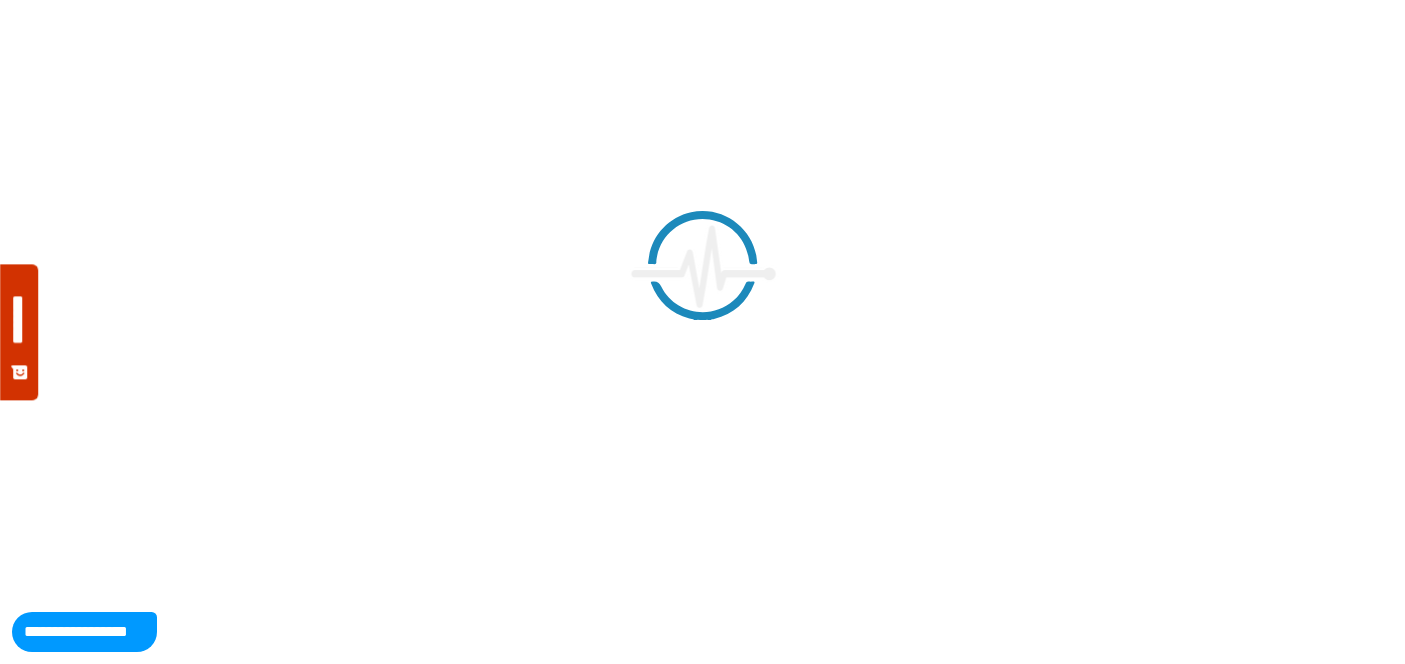 scroll, scrollTop: 0, scrollLeft: 0, axis: both 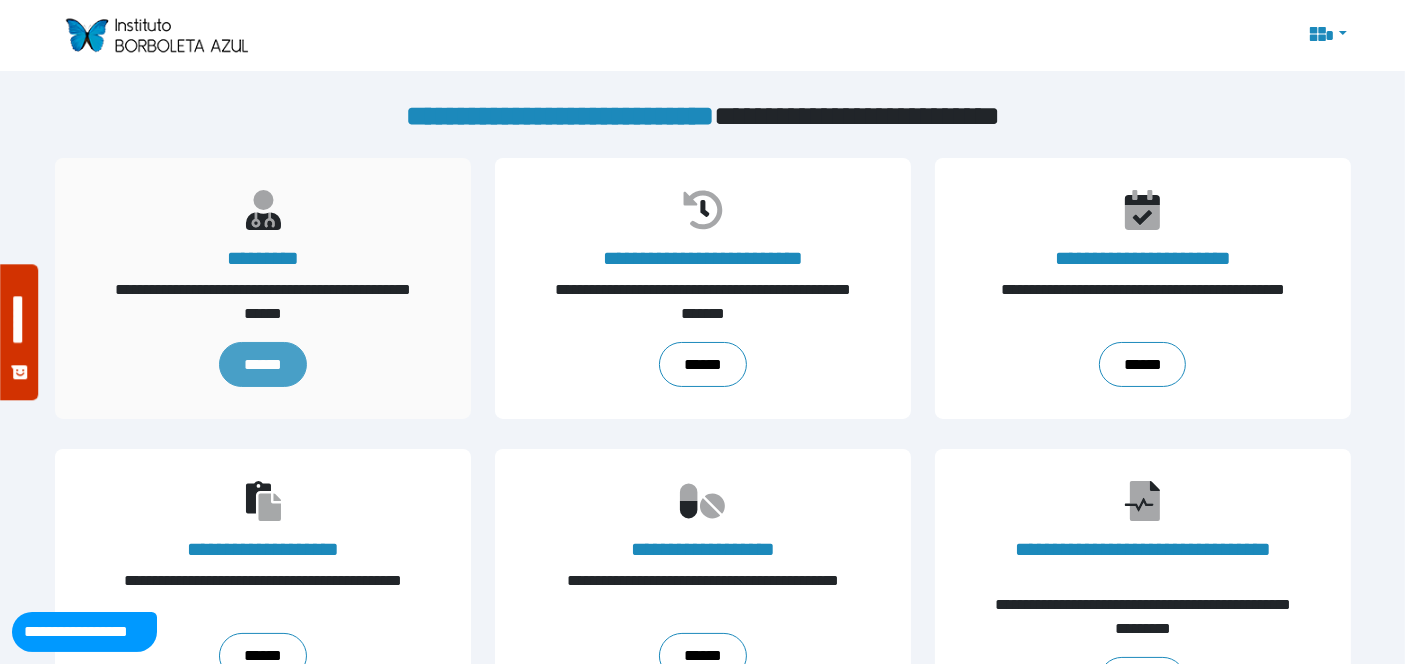 click on "******" at bounding box center (262, 365) 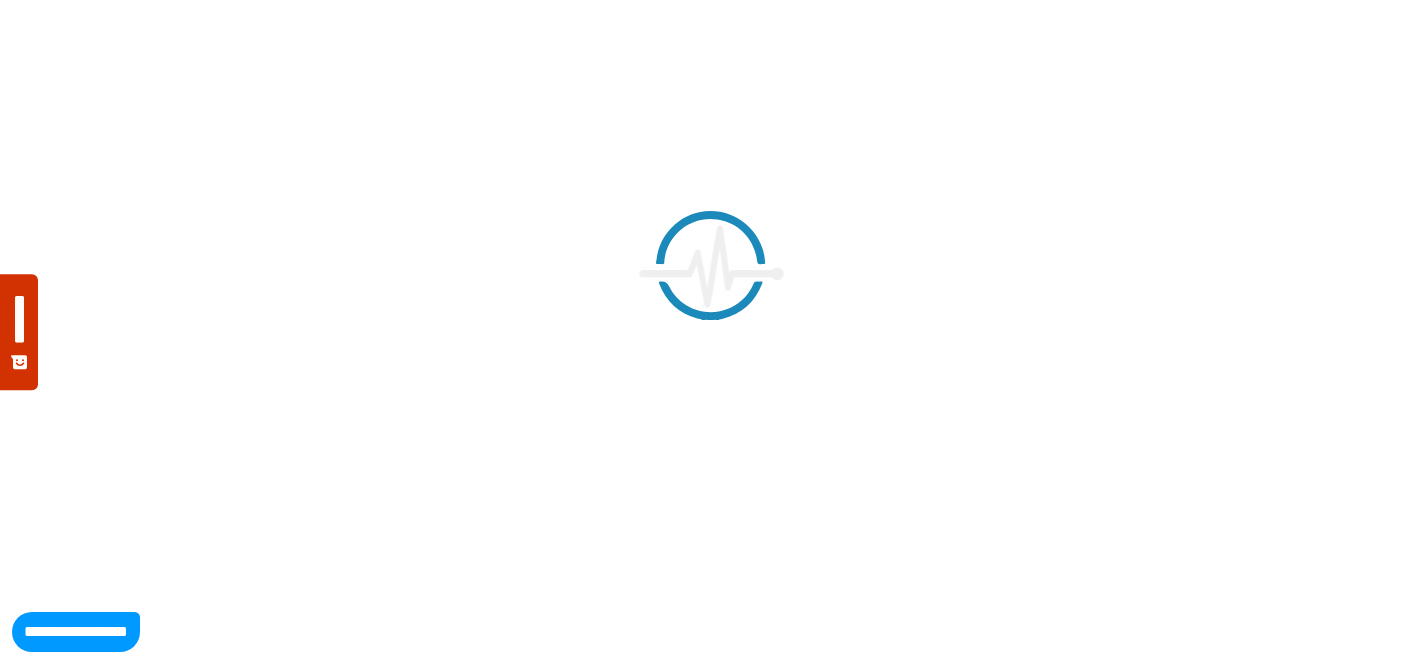 scroll, scrollTop: 0, scrollLeft: 0, axis: both 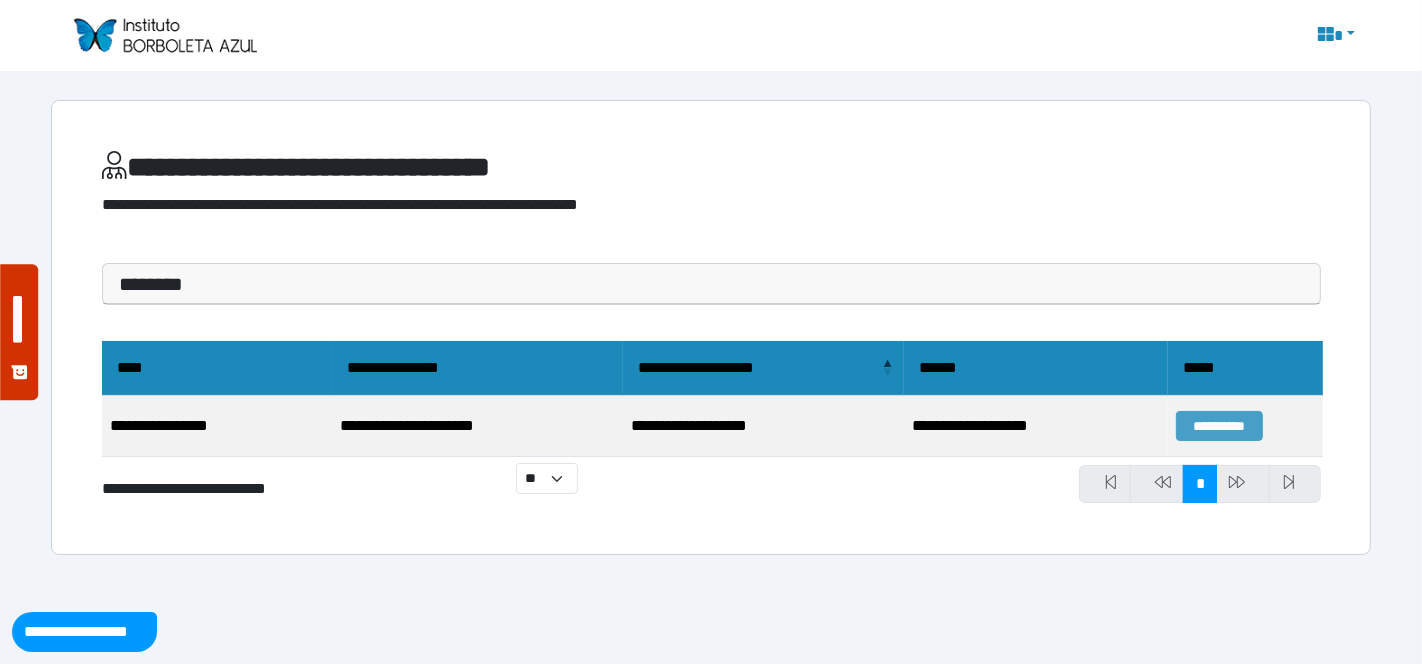 click on "**********" at bounding box center [1219, 426] 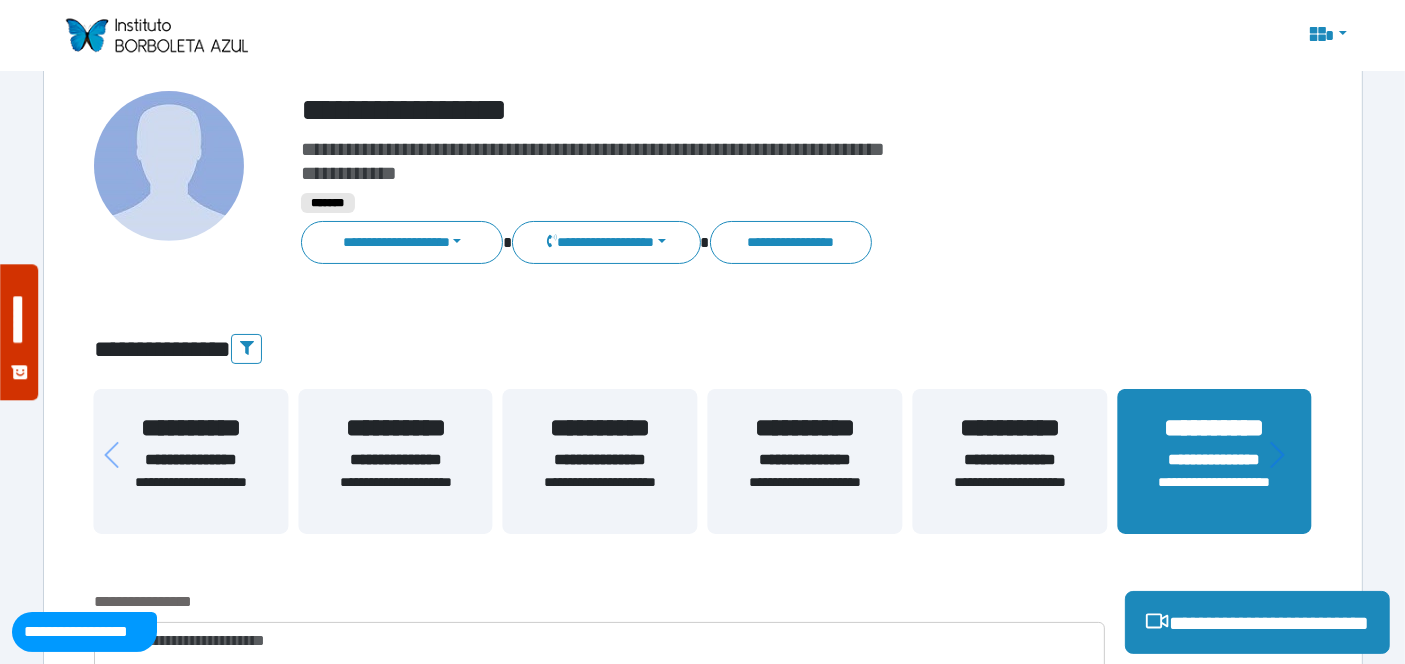 scroll, scrollTop: 128, scrollLeft: 0, axis: vertical 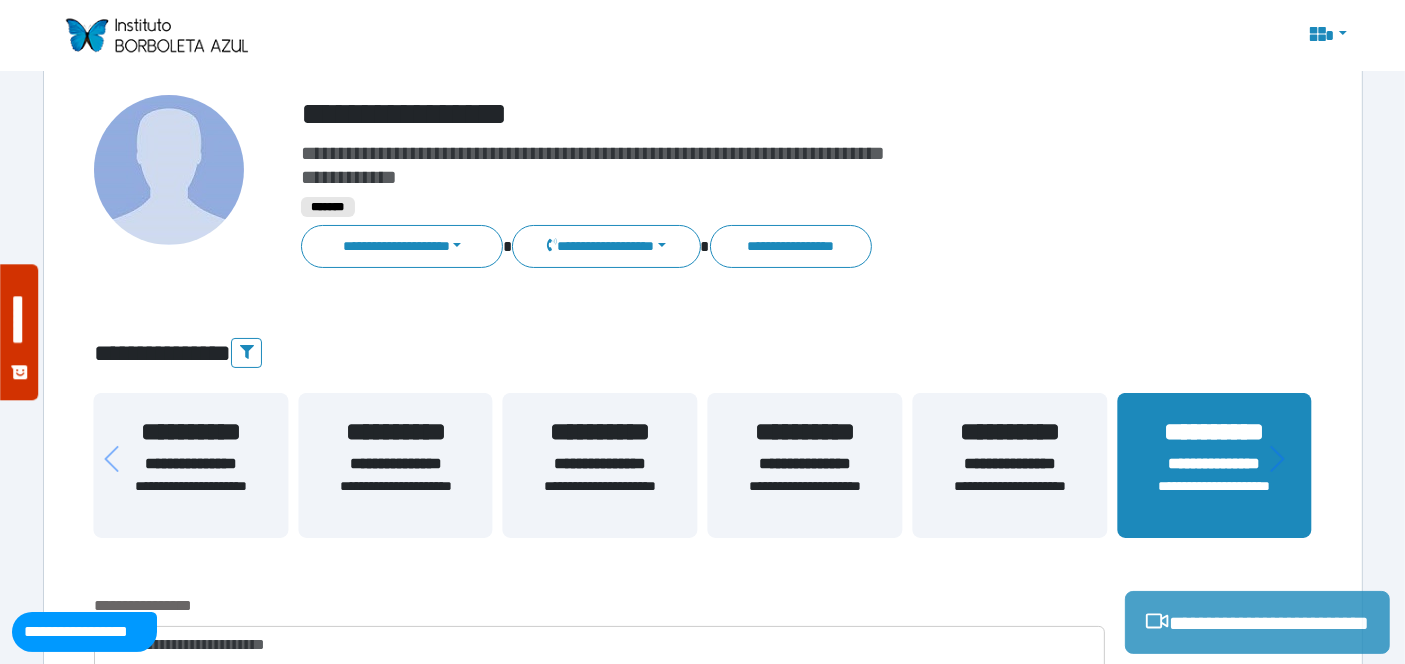 click on "**********" at bounding box center [1257, 622] 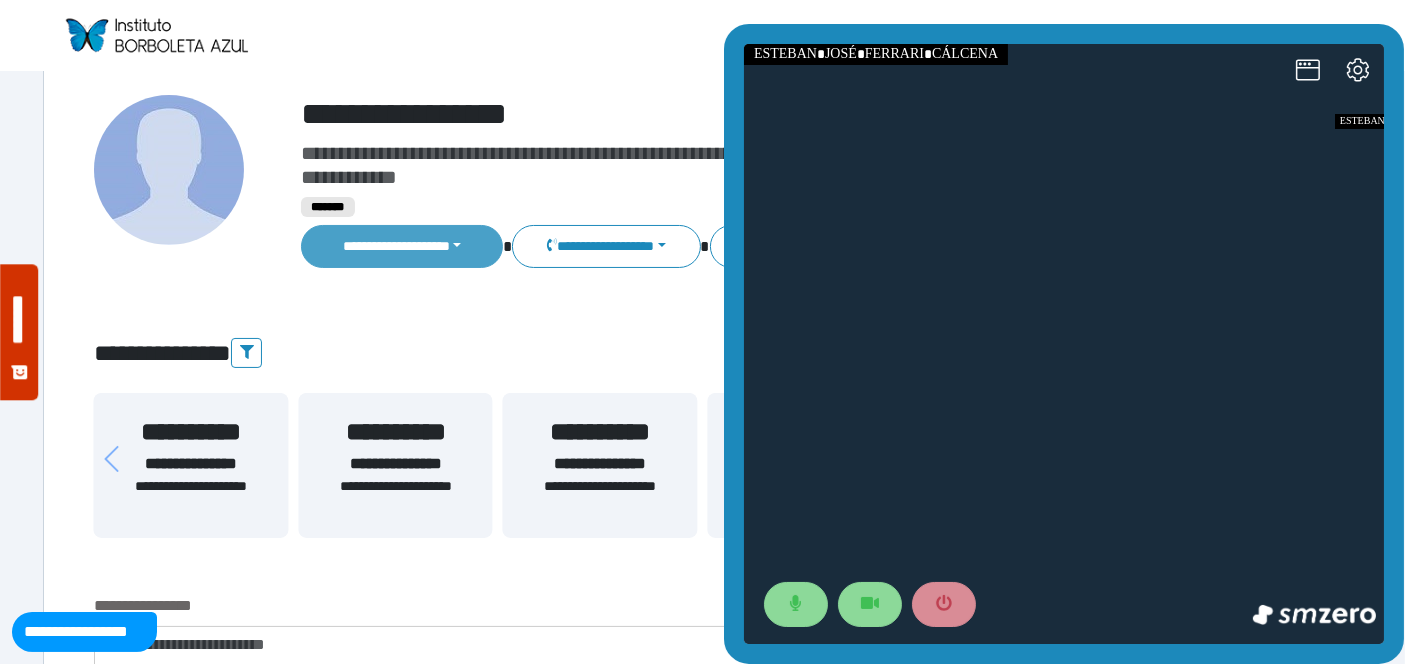 scroll, scrollTop: 314, scrollLeft: 0, axis: vertical 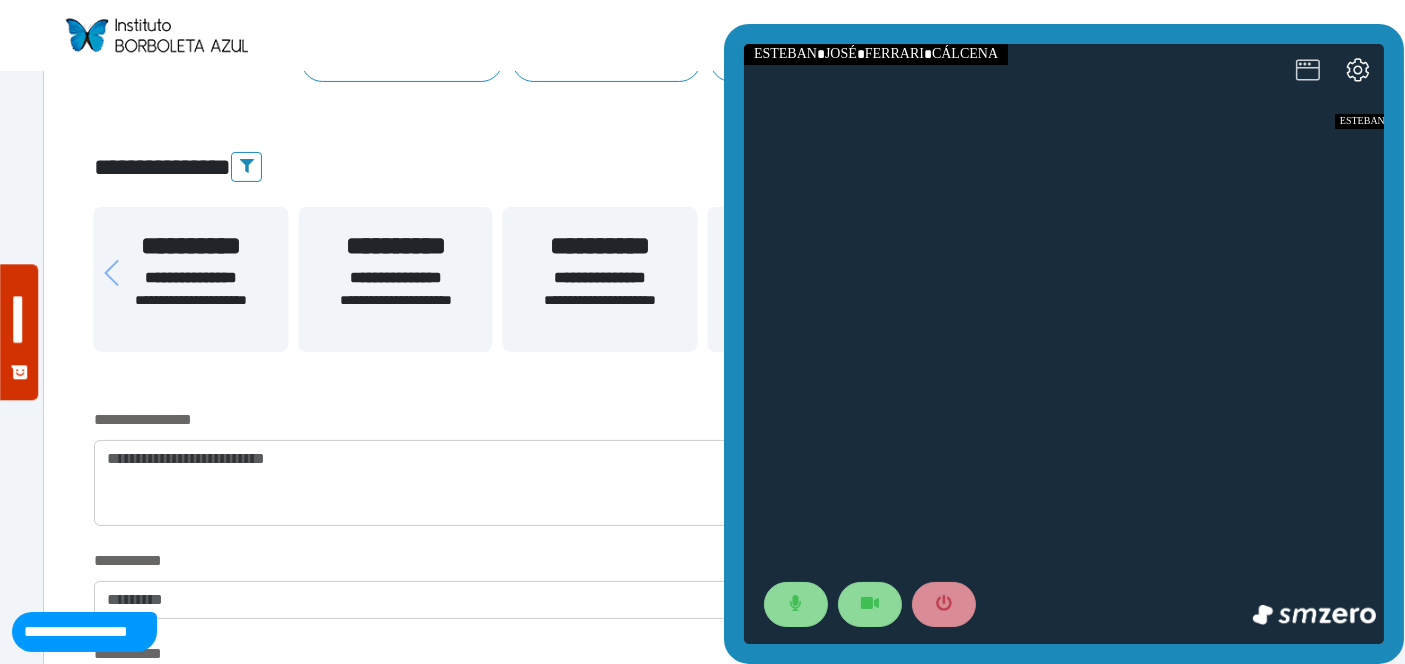 click 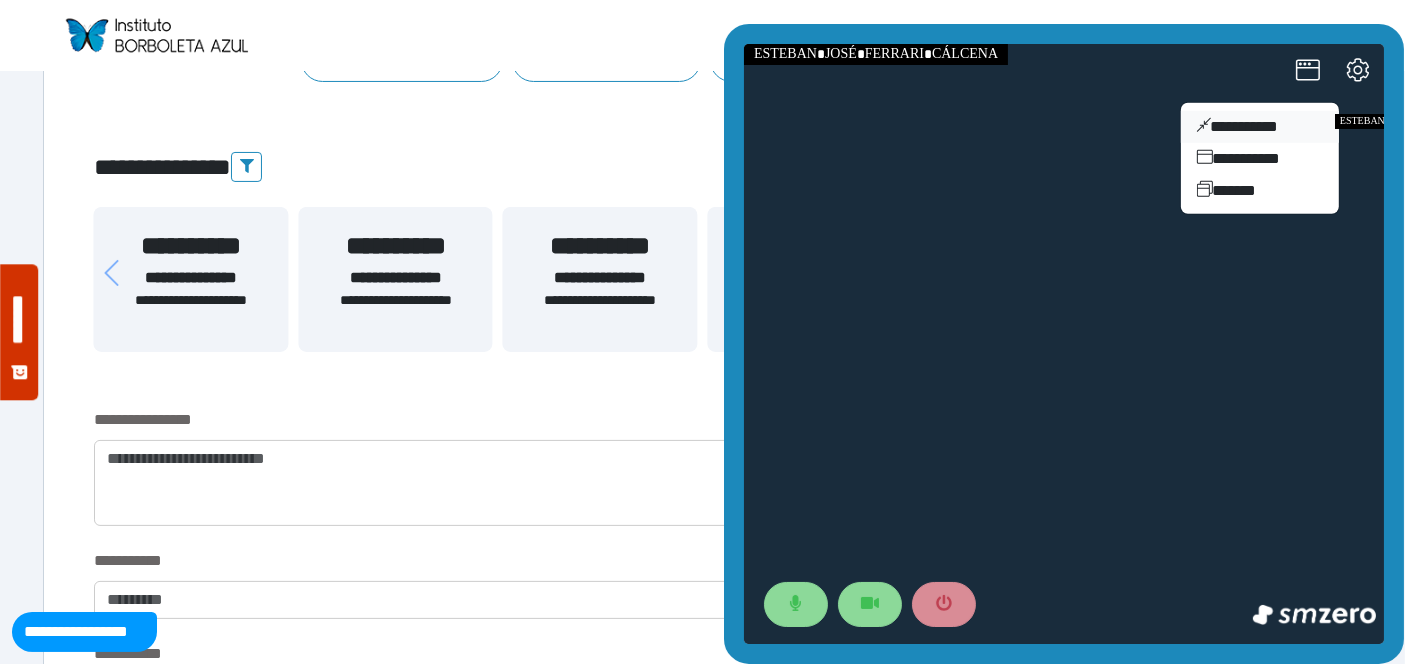 click on "**********" at bounding box center (1259, 127) 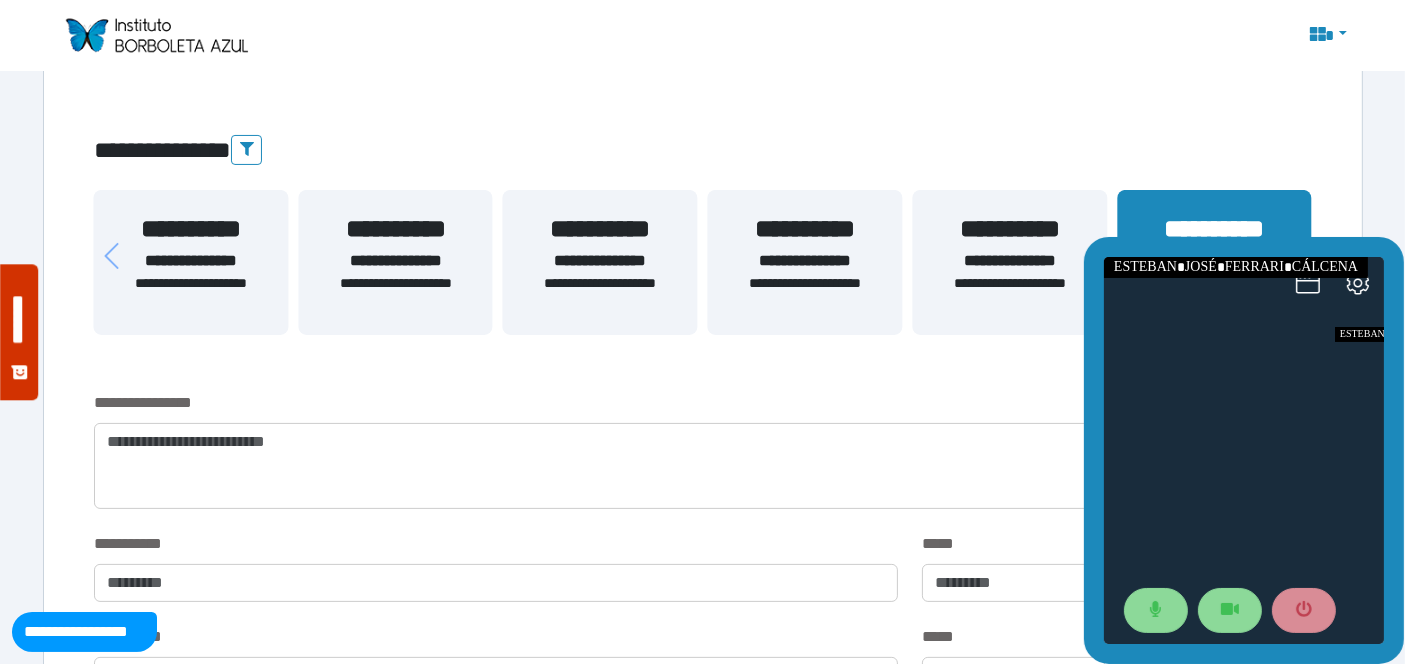 scroll, scrollTop: 321, scrollLeft: 0, axis: vertical 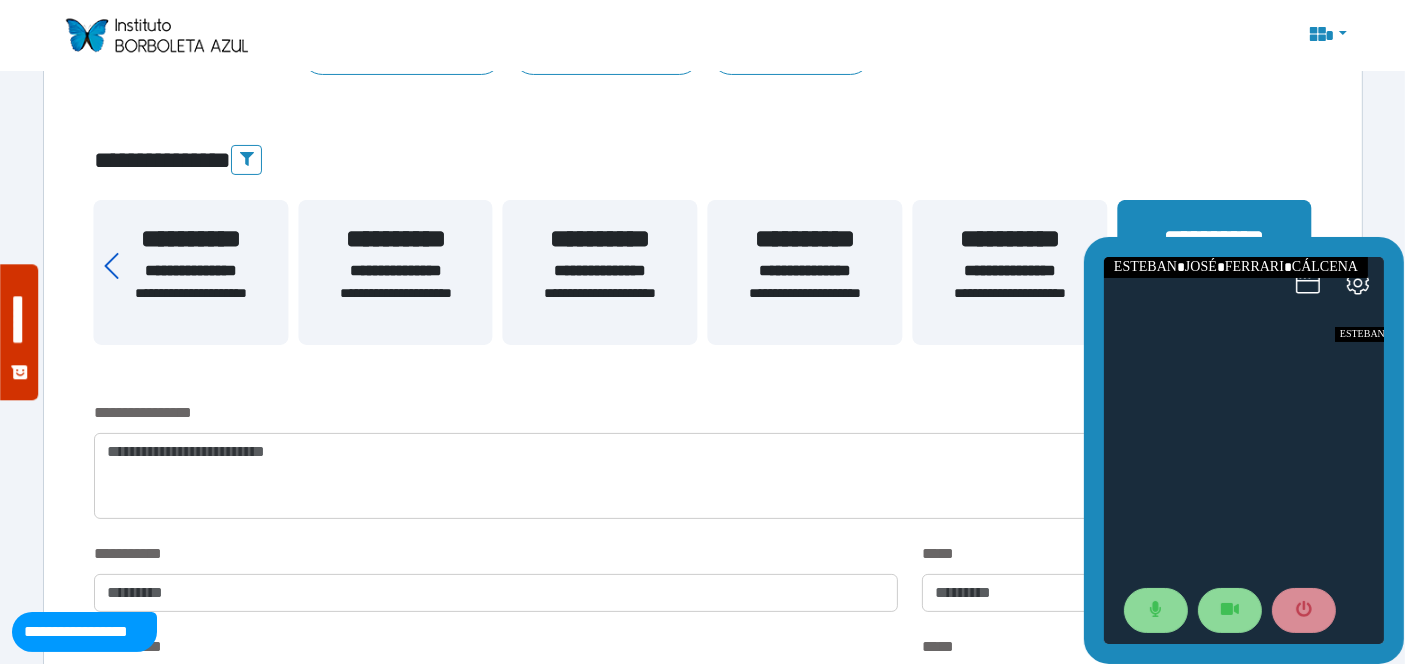 click 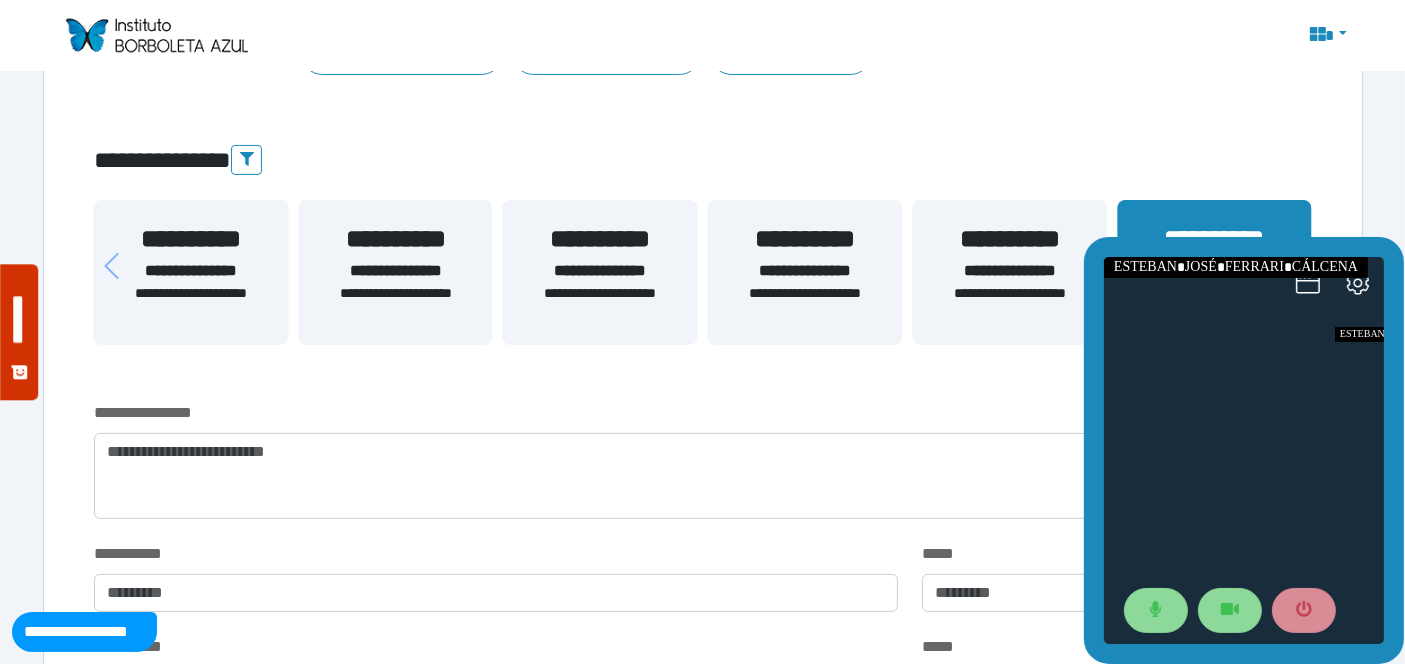 click on "**********" at bounding box center (190, 271) 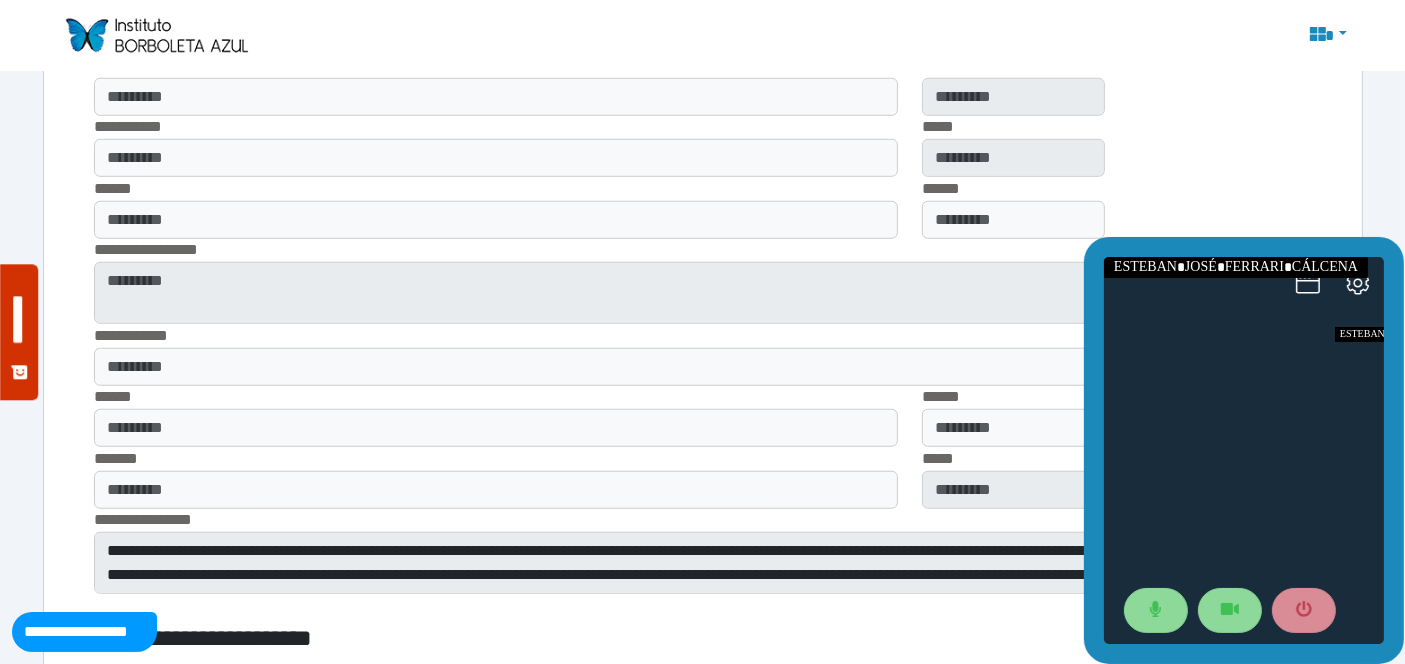 scroll, scrollTop: 1477, scrollLeft: 0, axis: vertical 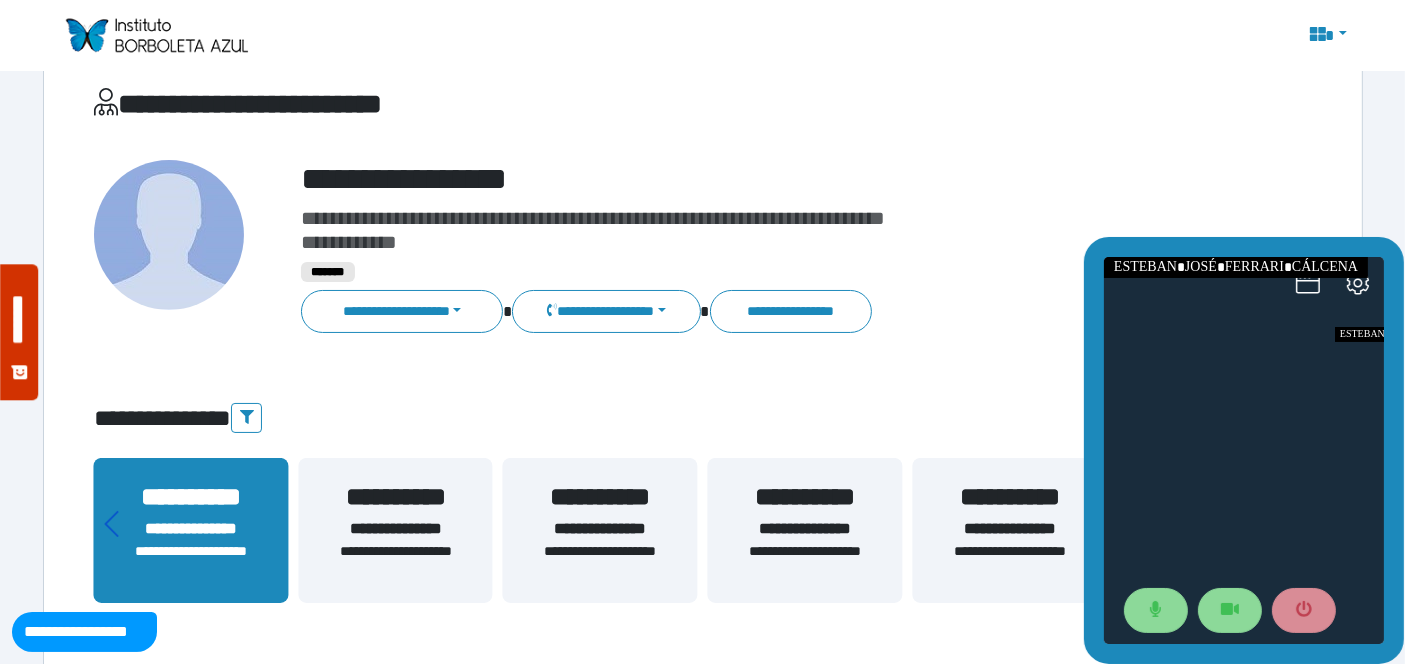 click 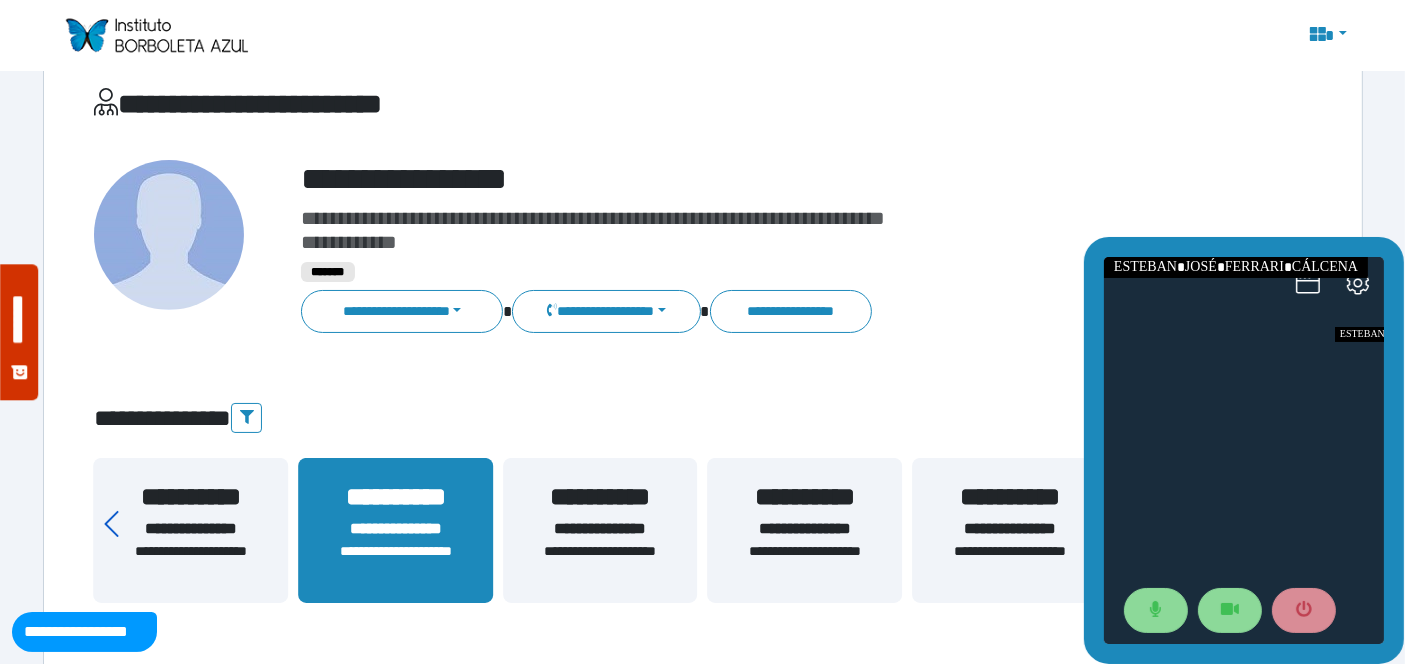 click 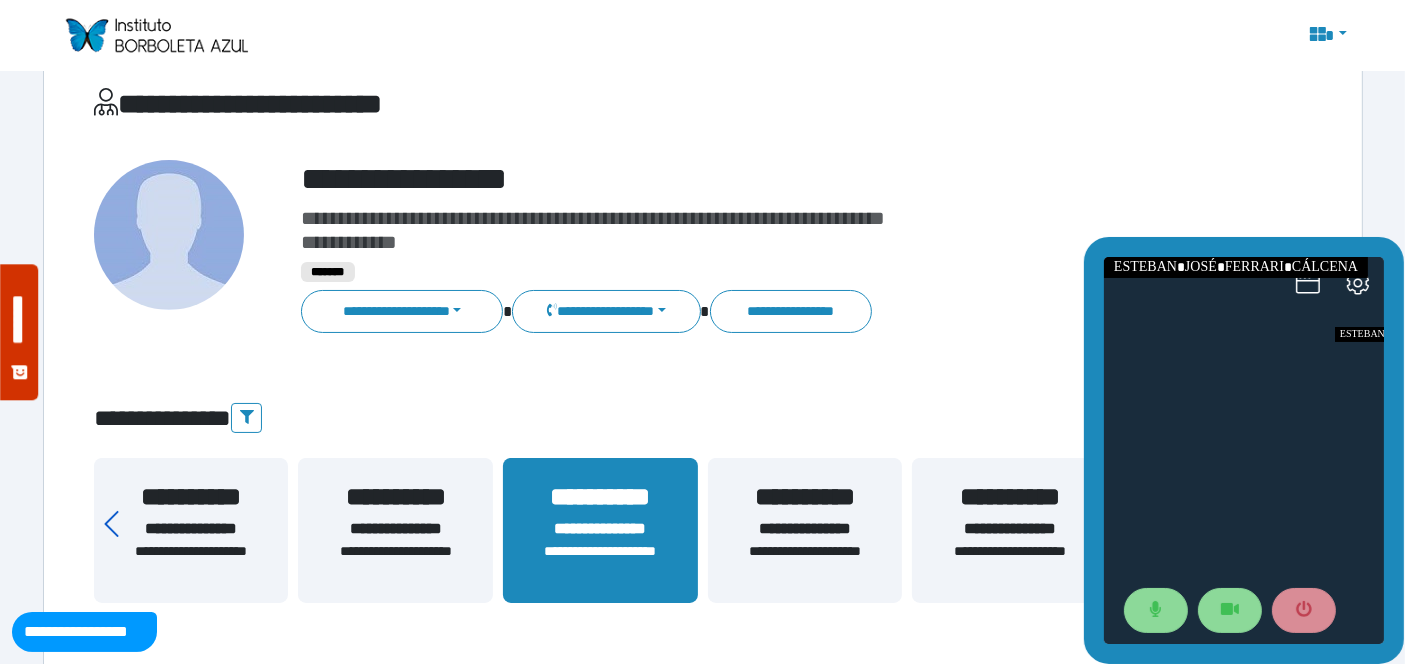 click 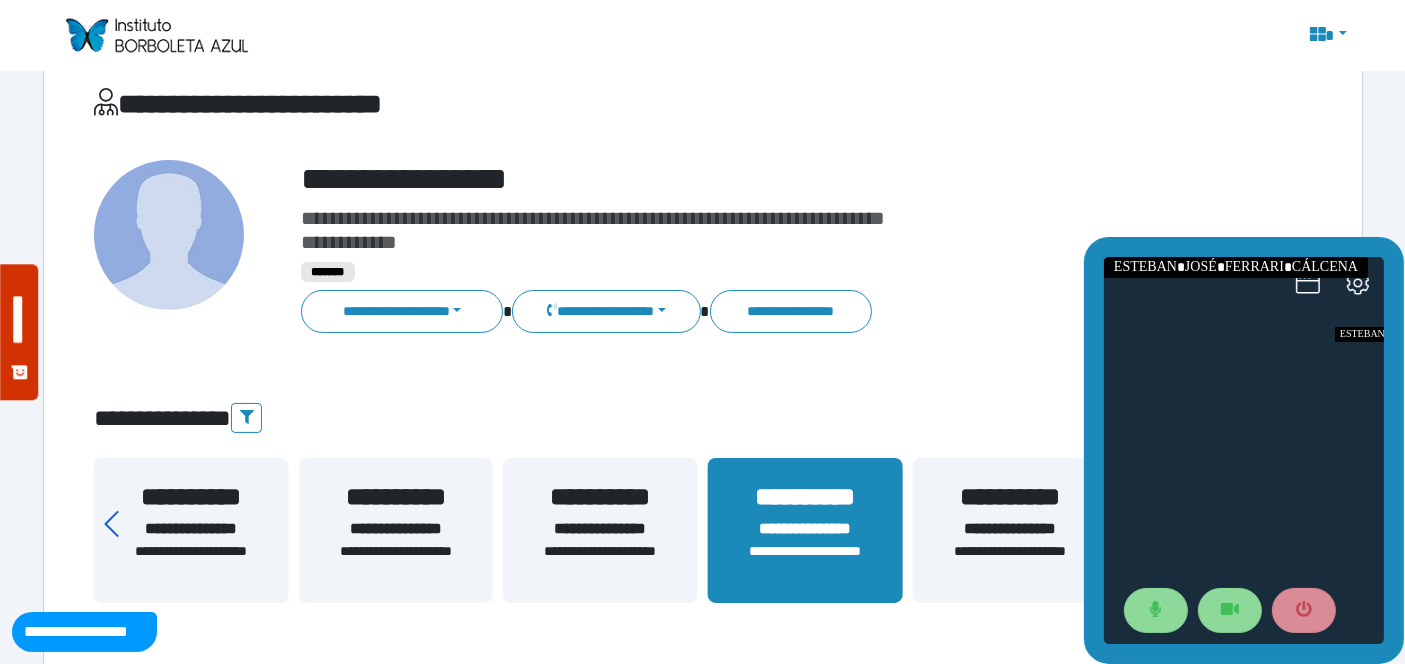 click 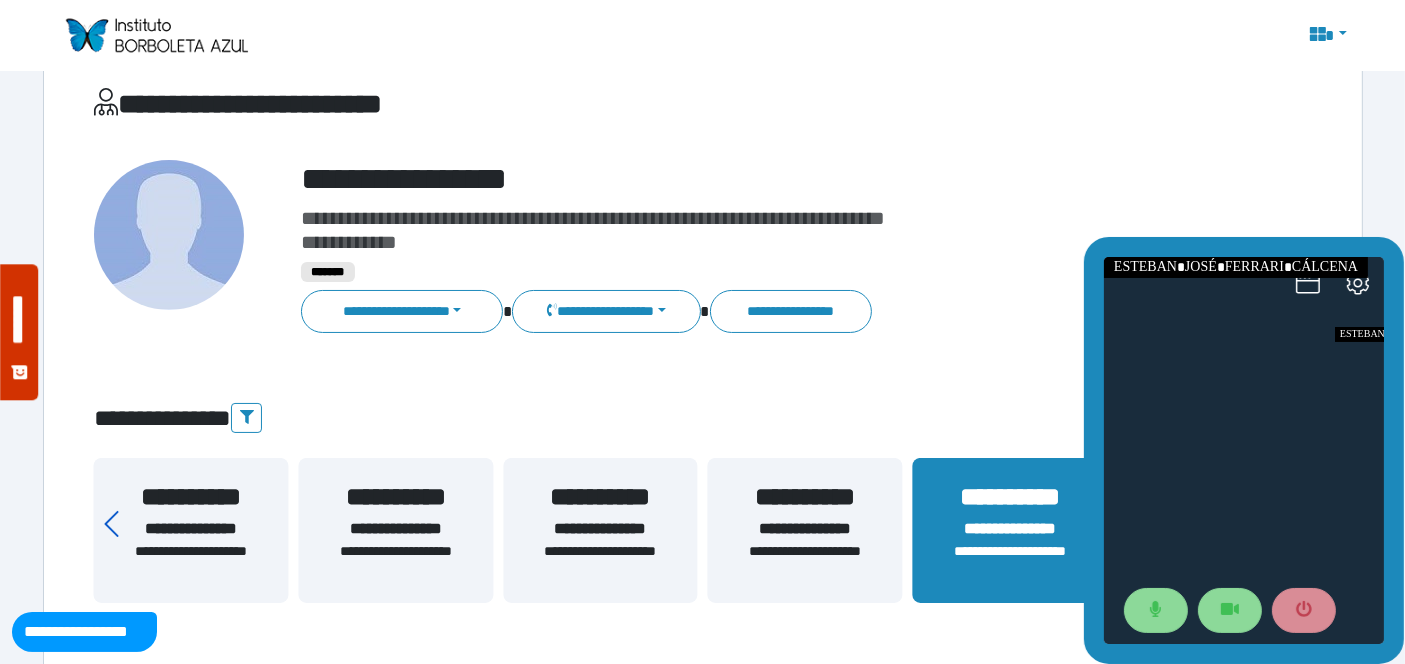 click 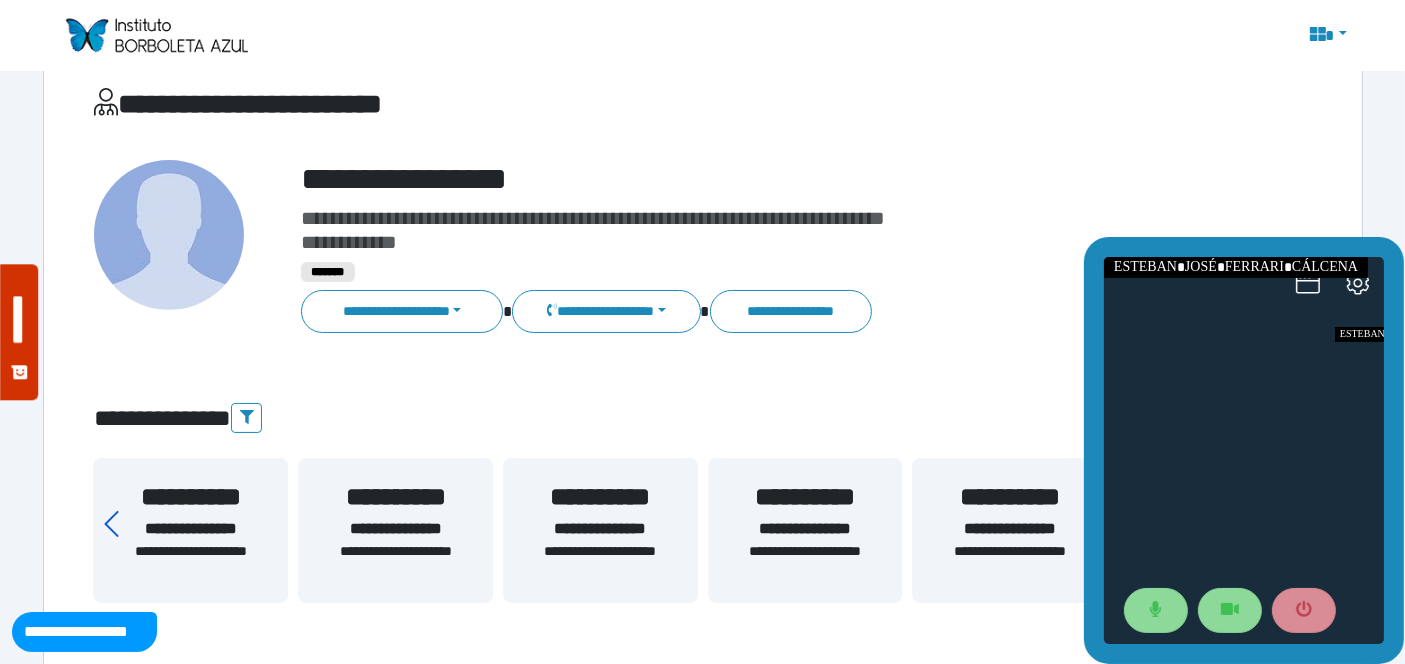 click 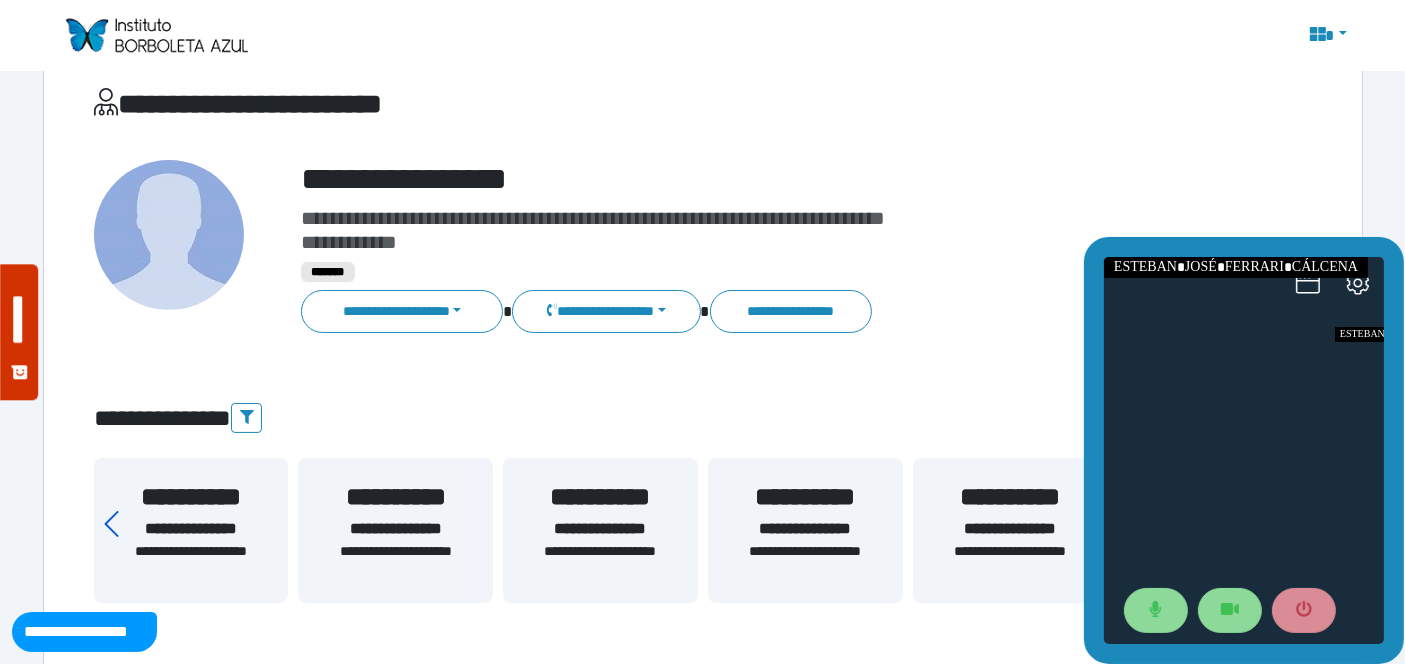 click 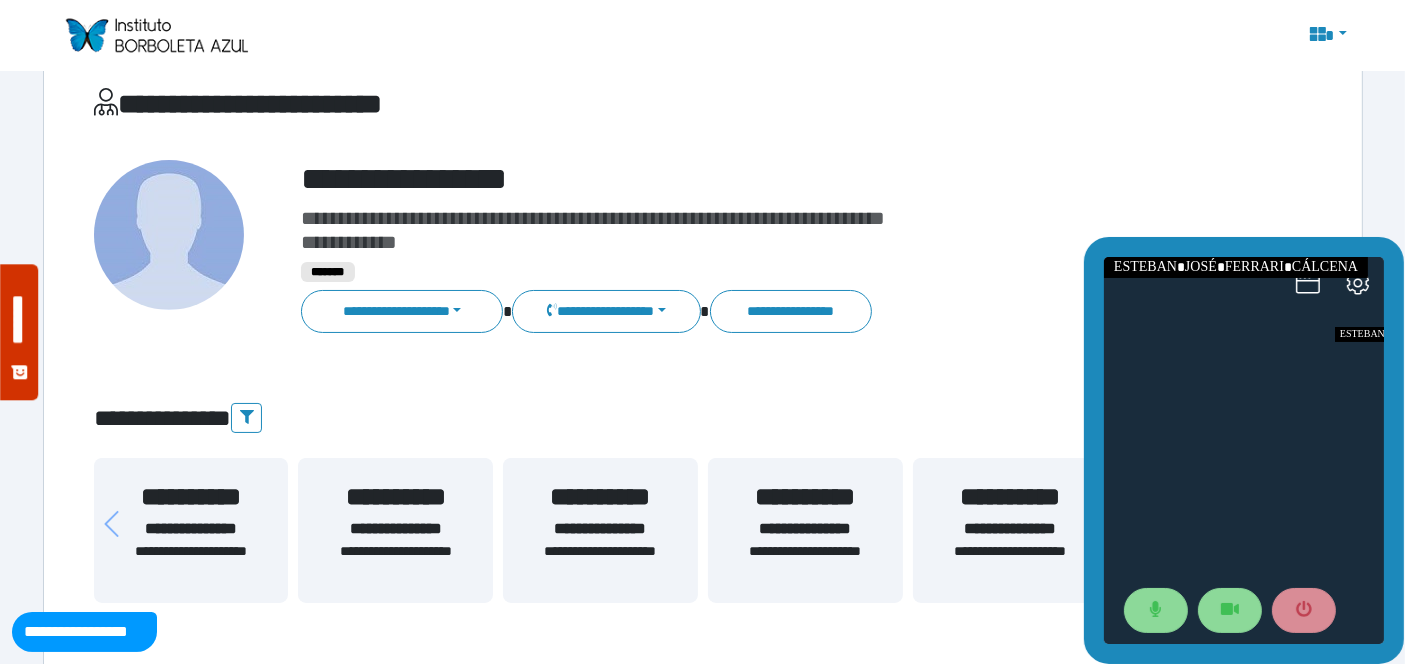 click on "**********" at bounding box center [191, 529] 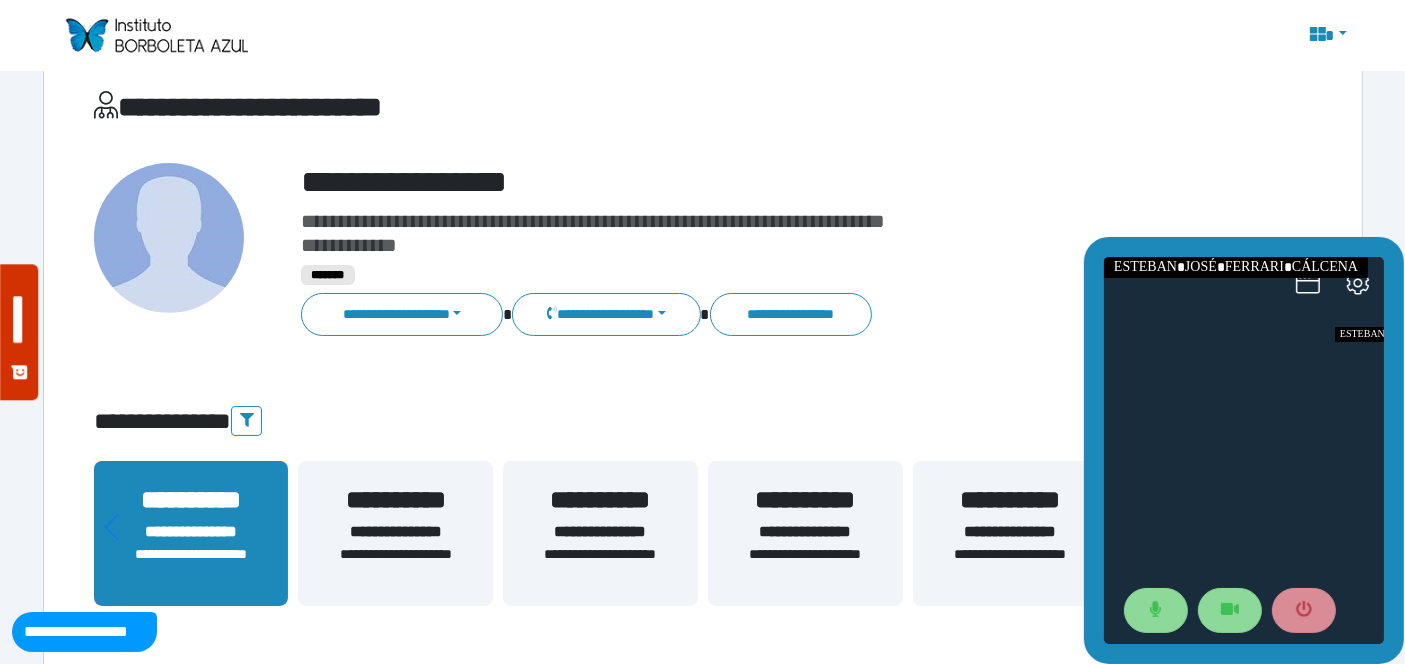 scroll, scrollTop: 0, scrollLeft: 0, axis: both 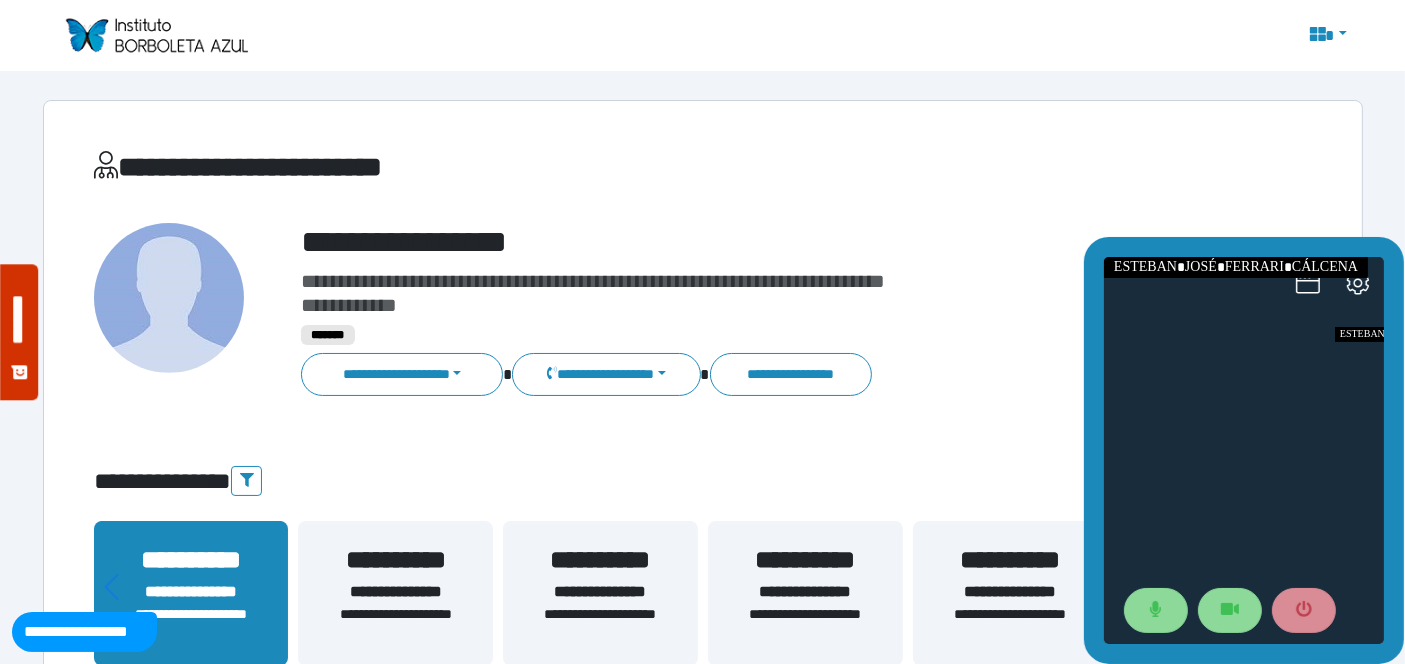 click on "**********" at bounding box center (395, 593) 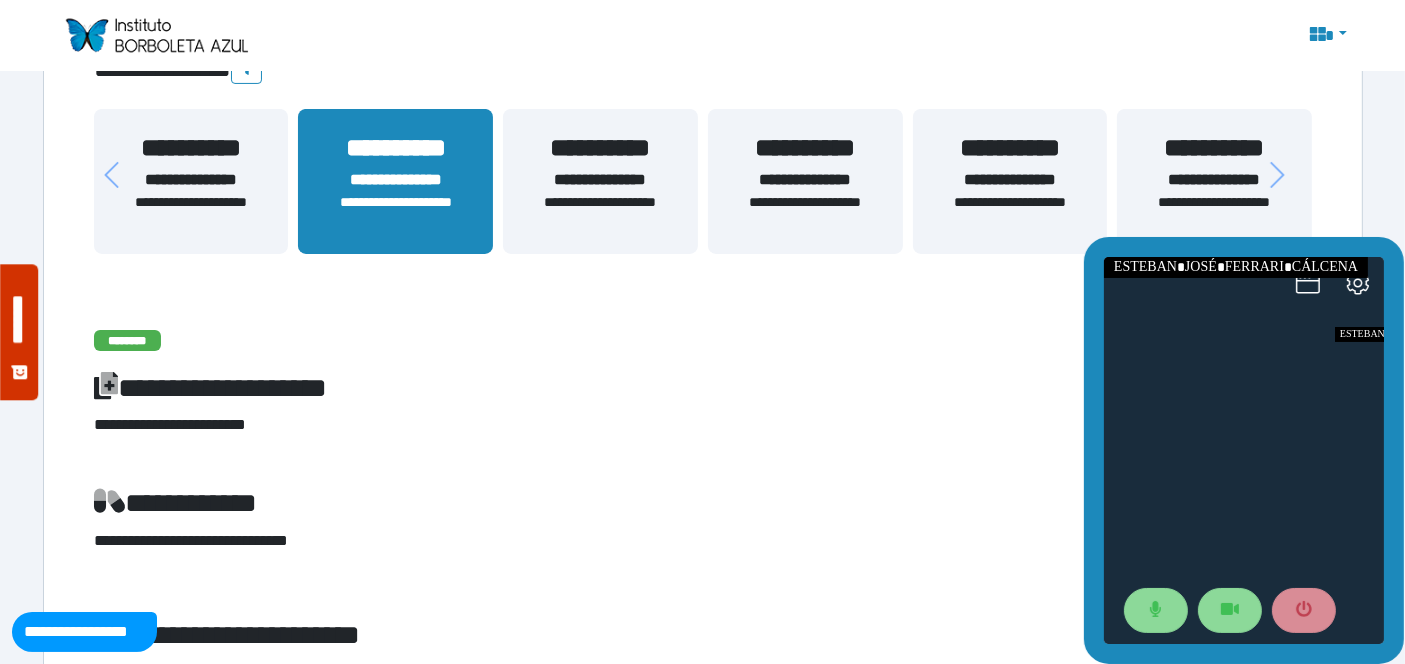 scroll, scrollTop: 415, scrollLeft: 0, axis: vertical 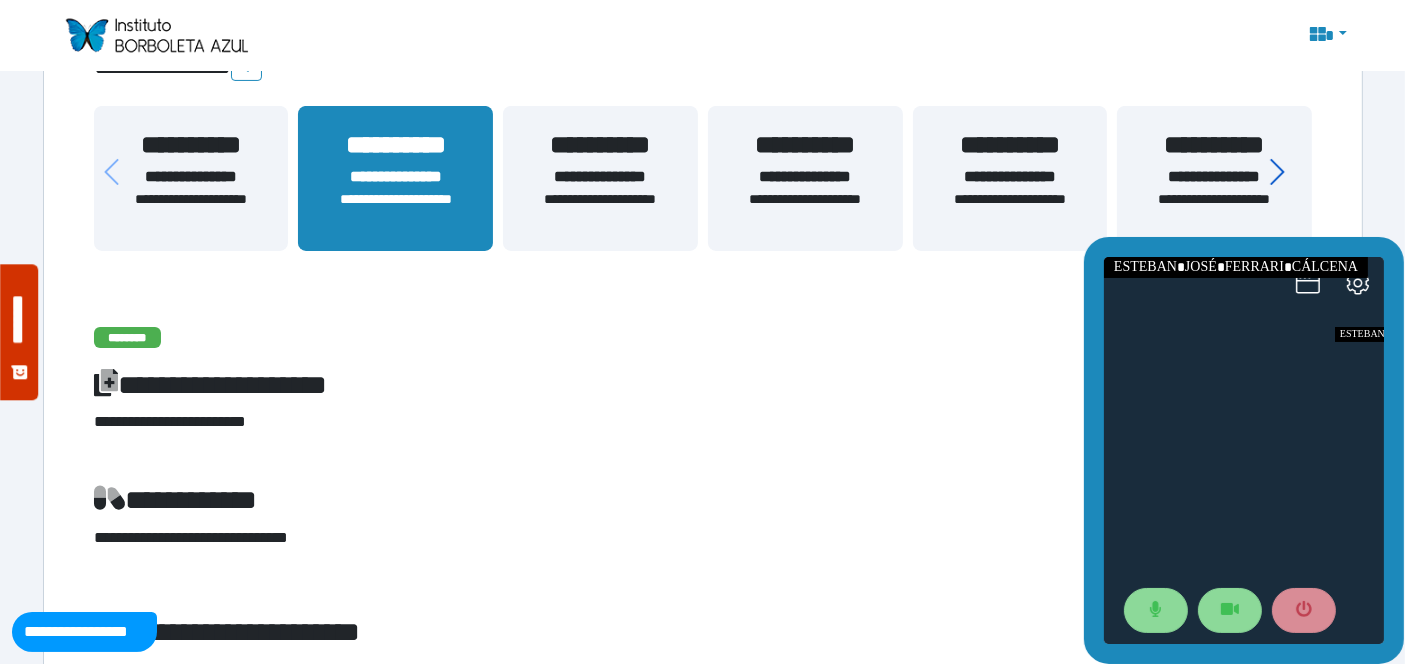 click 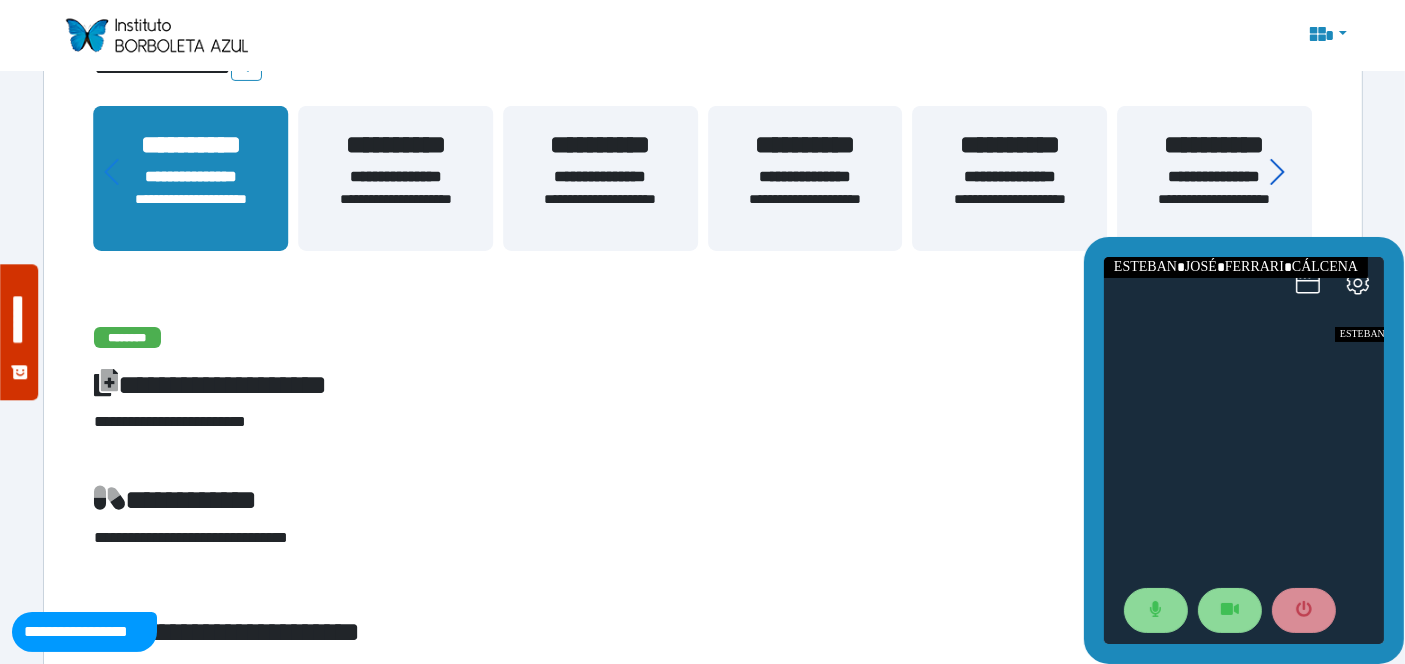 click 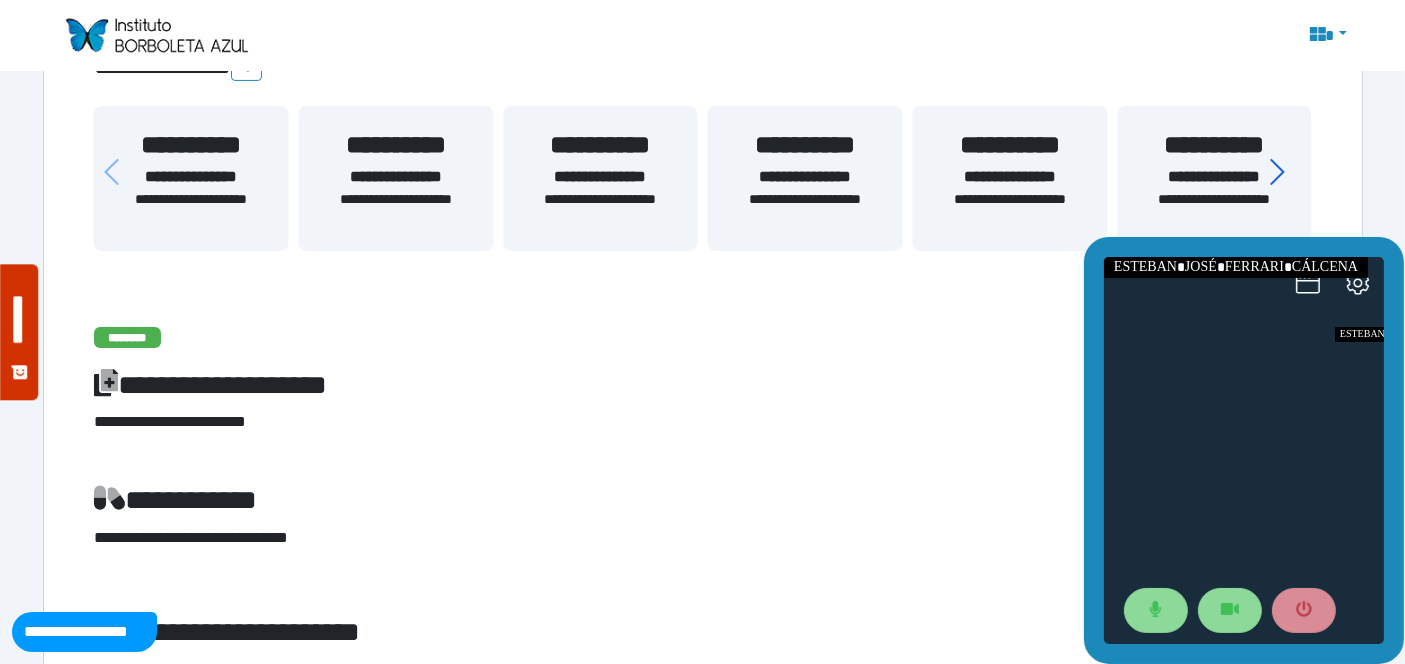 click 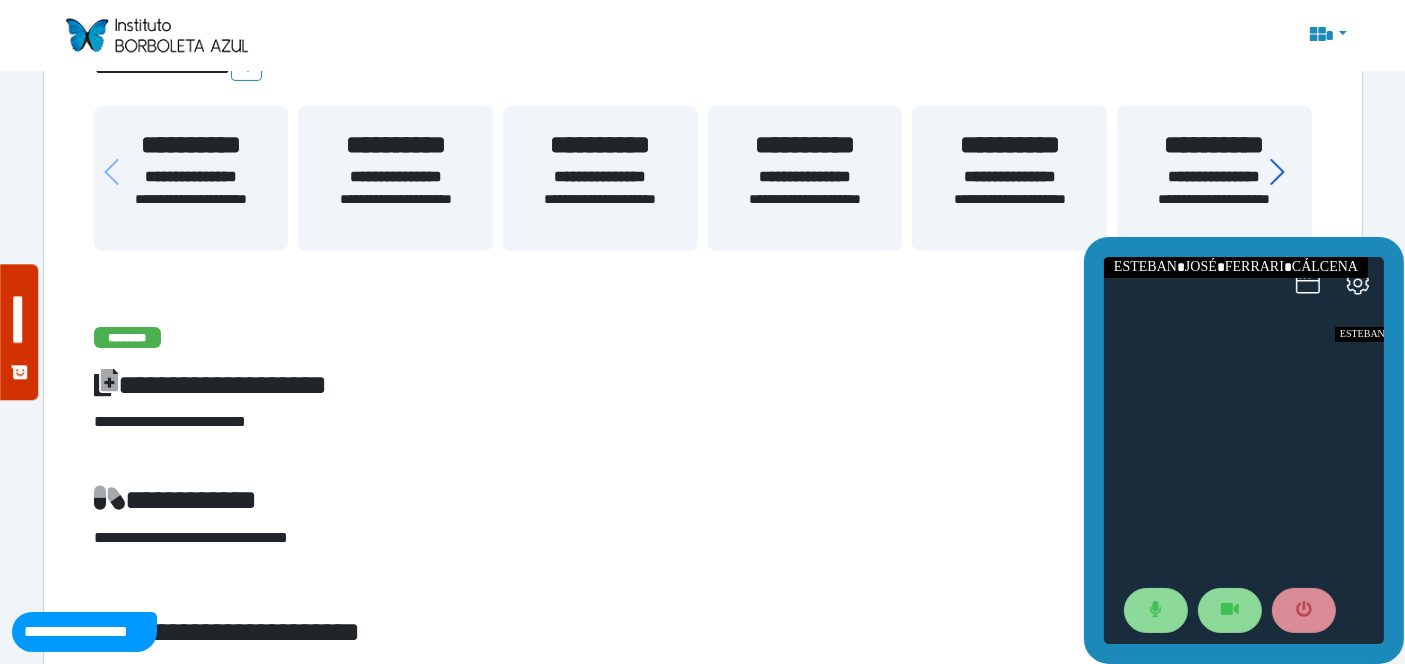 click 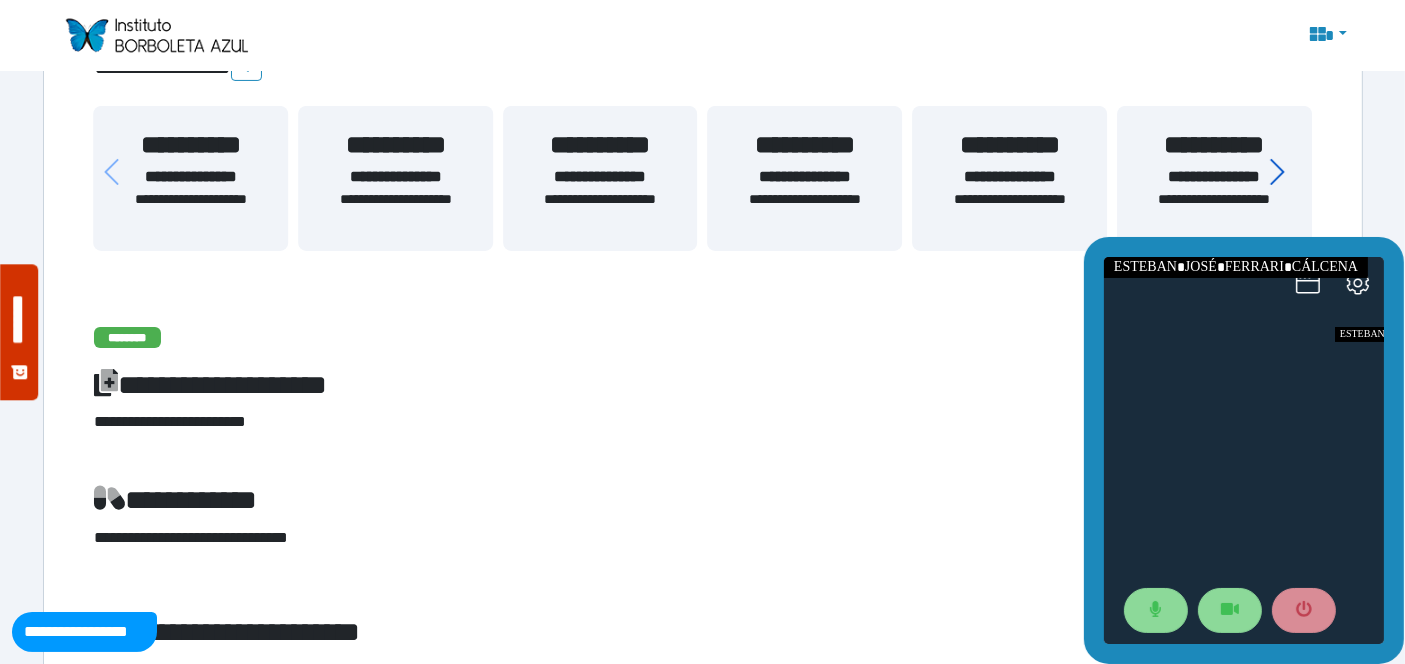 click 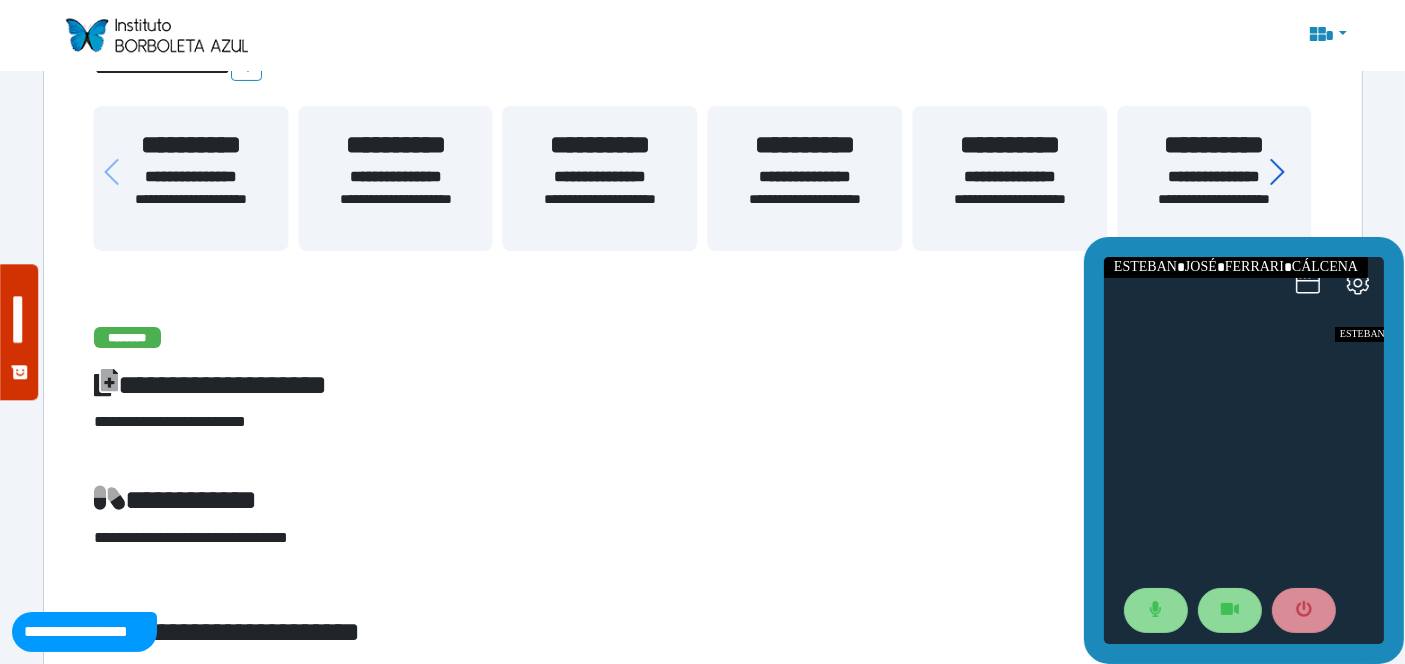 click 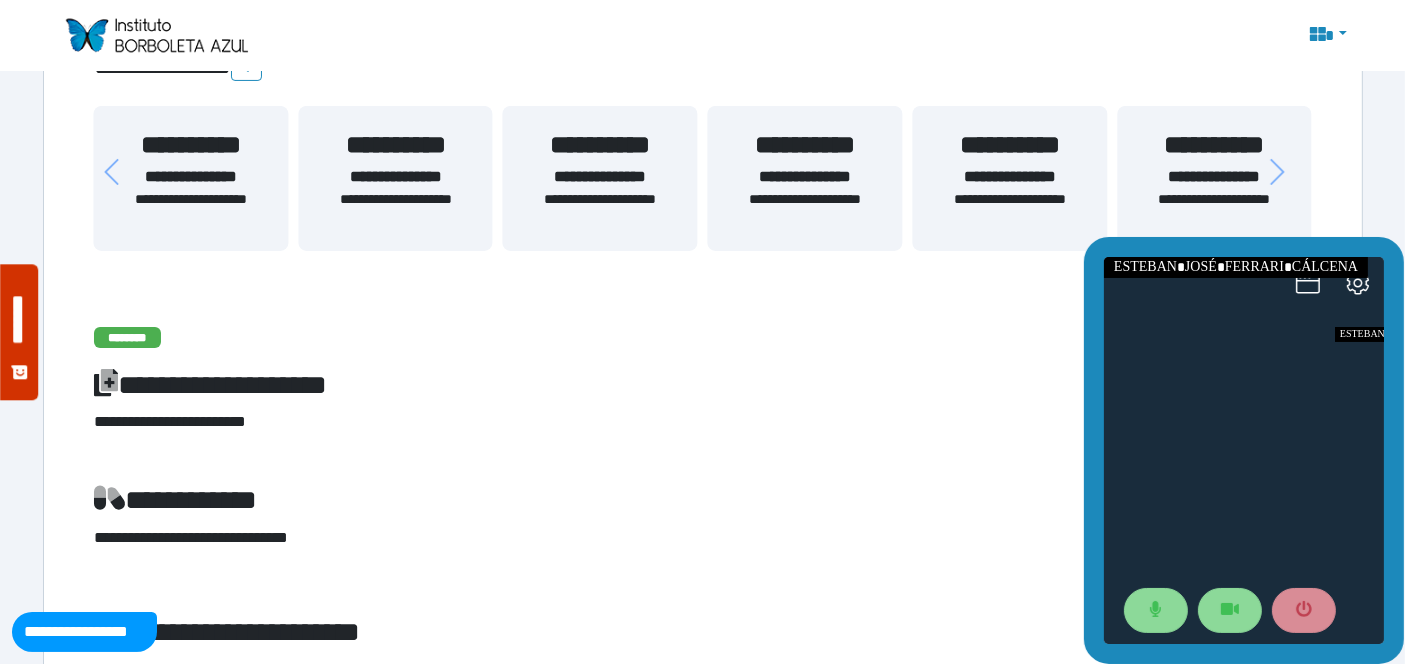 click on "**********" at bounding box center [1214, 177] 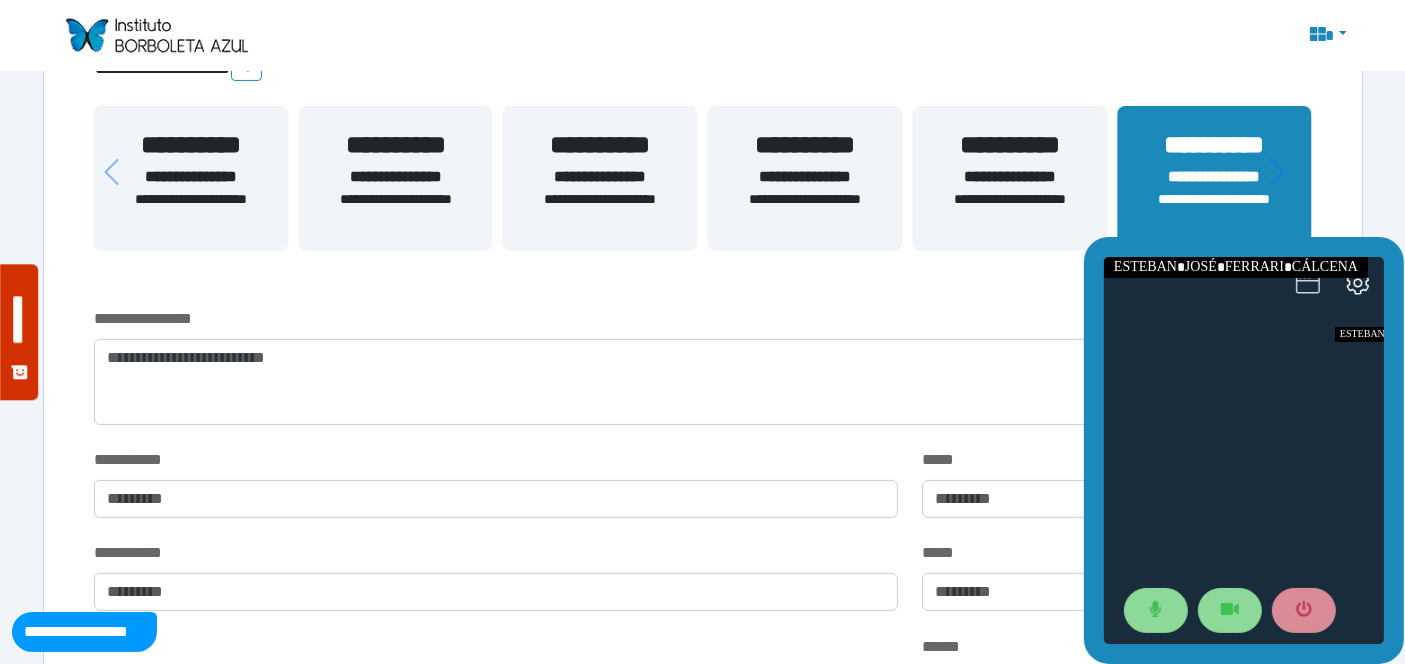 click 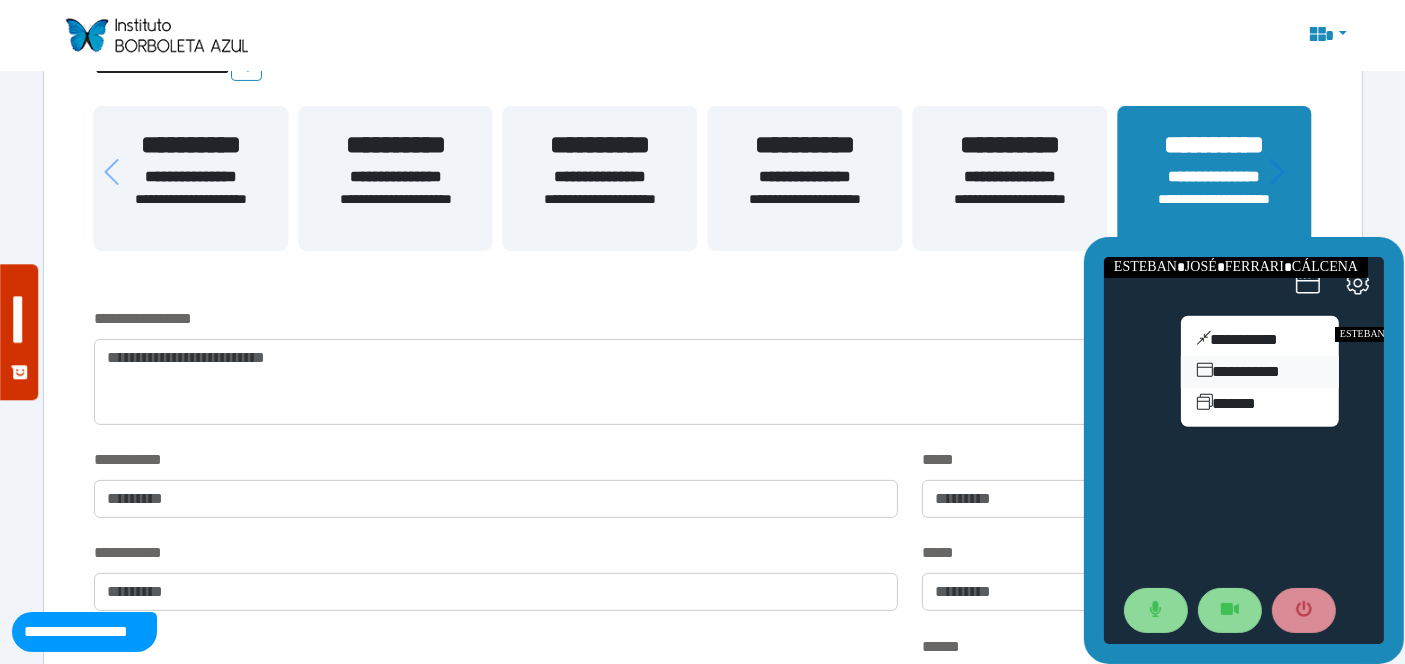 click on "**********" at bounding box center (1259, 371) 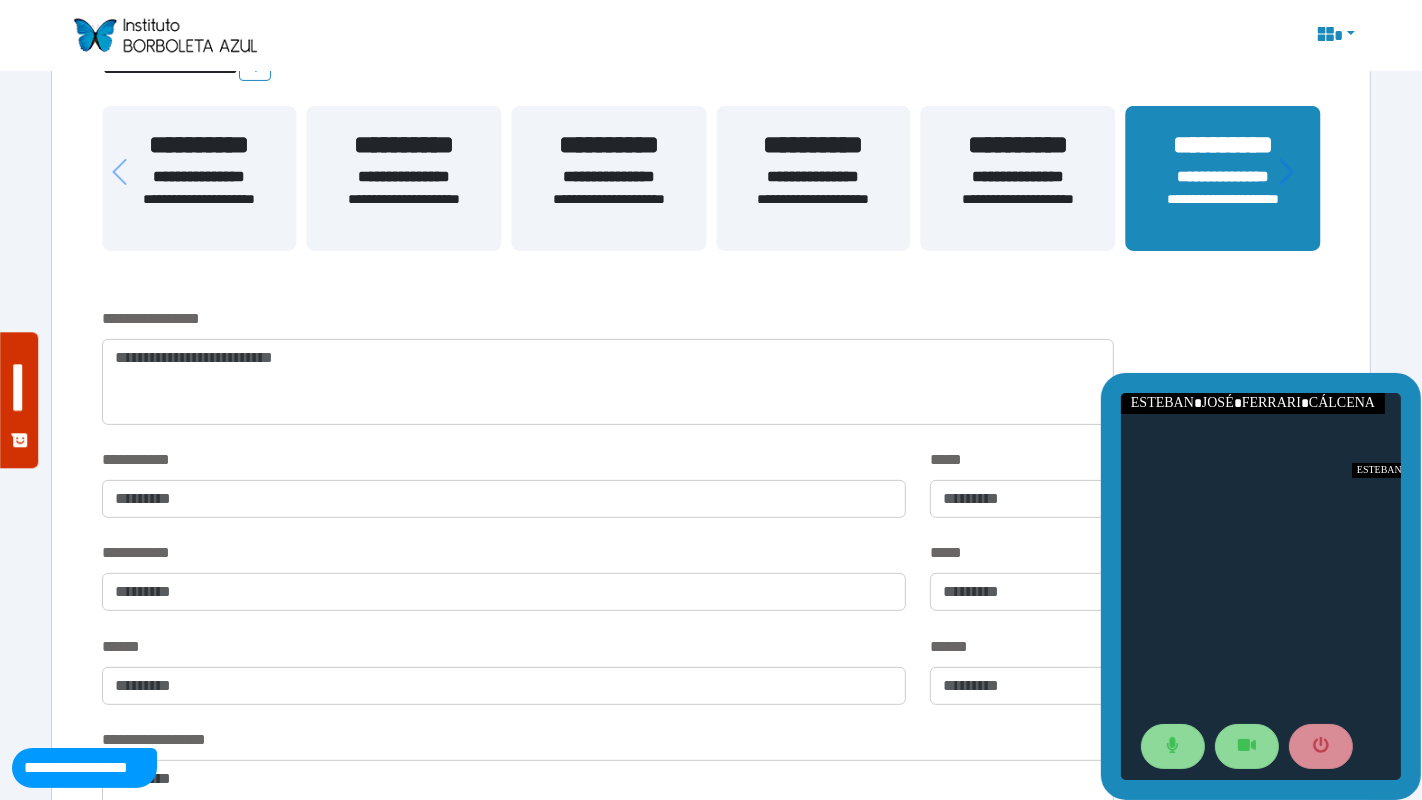click at bounding box center [1260, 586] 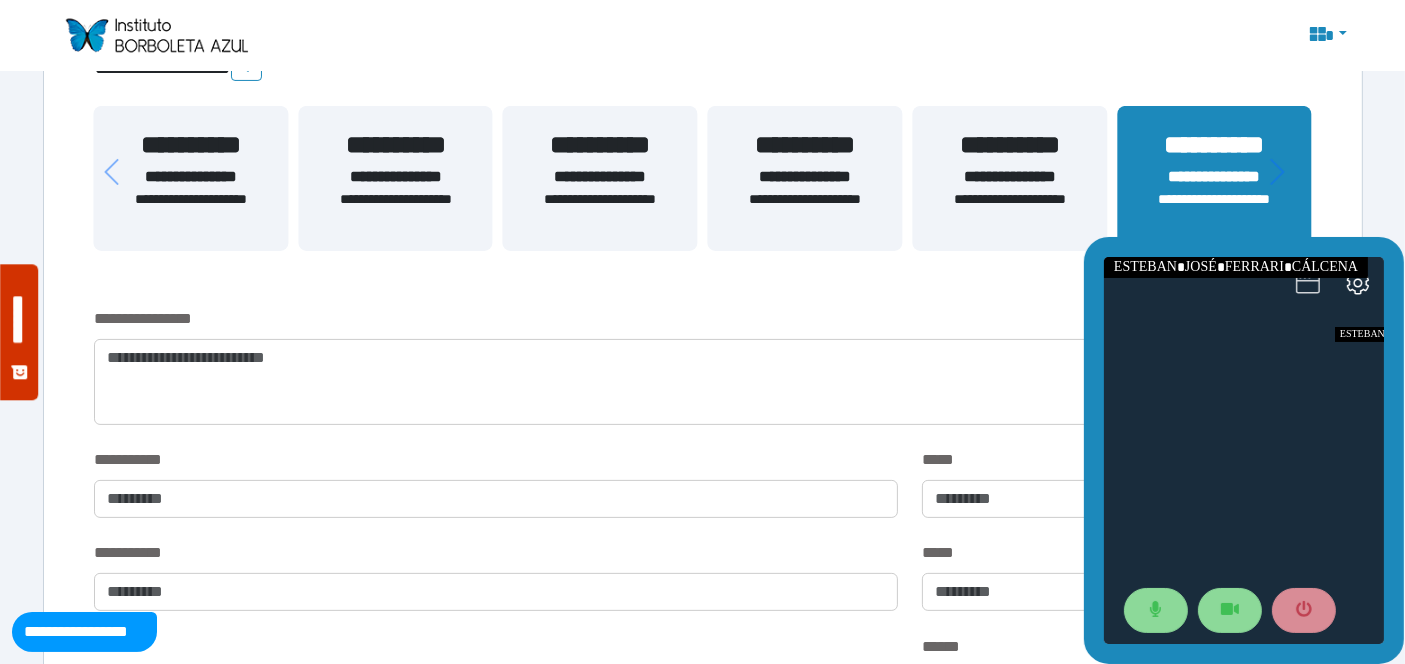 click 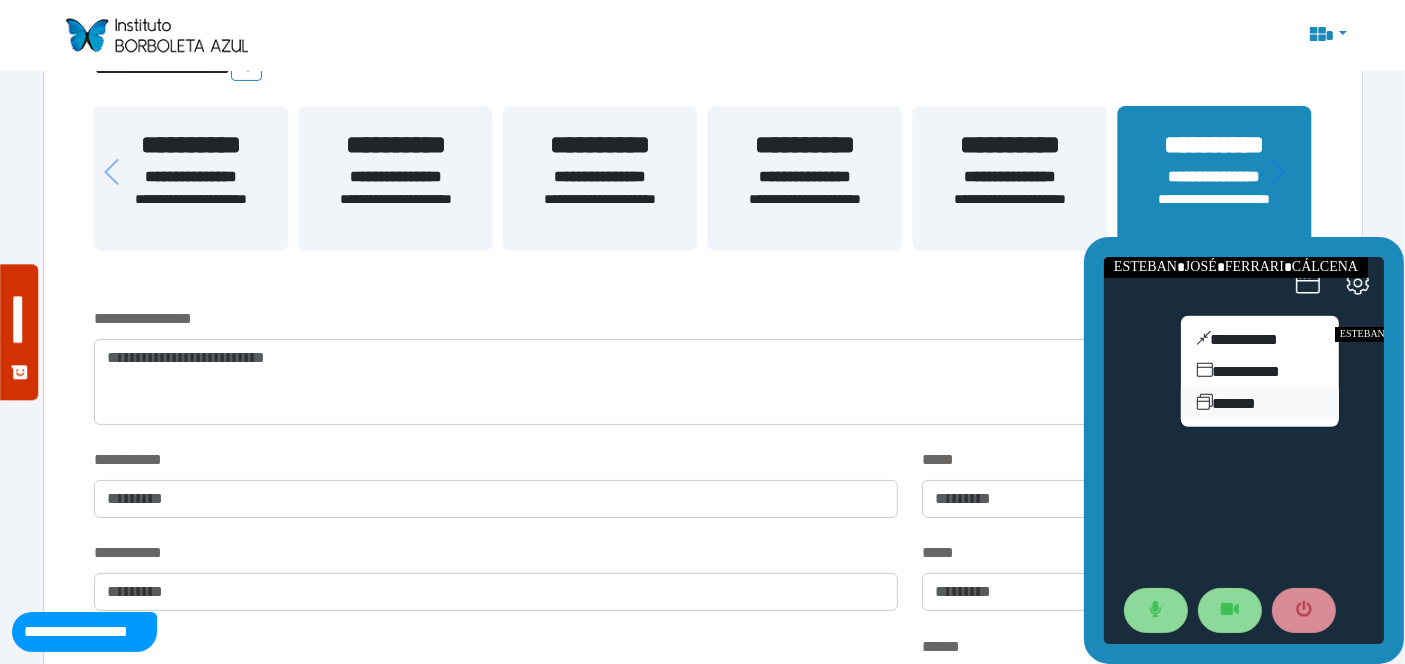 click on "******" at bounding box center (1259, 403) 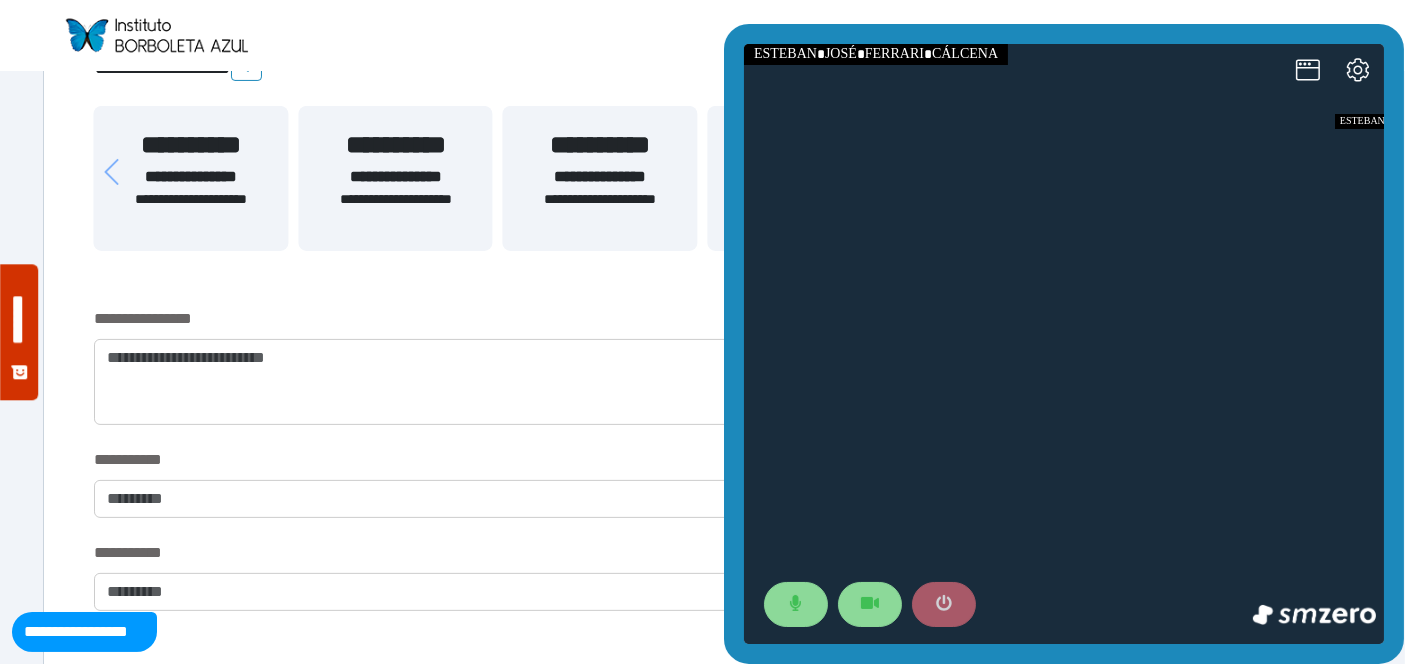 click 